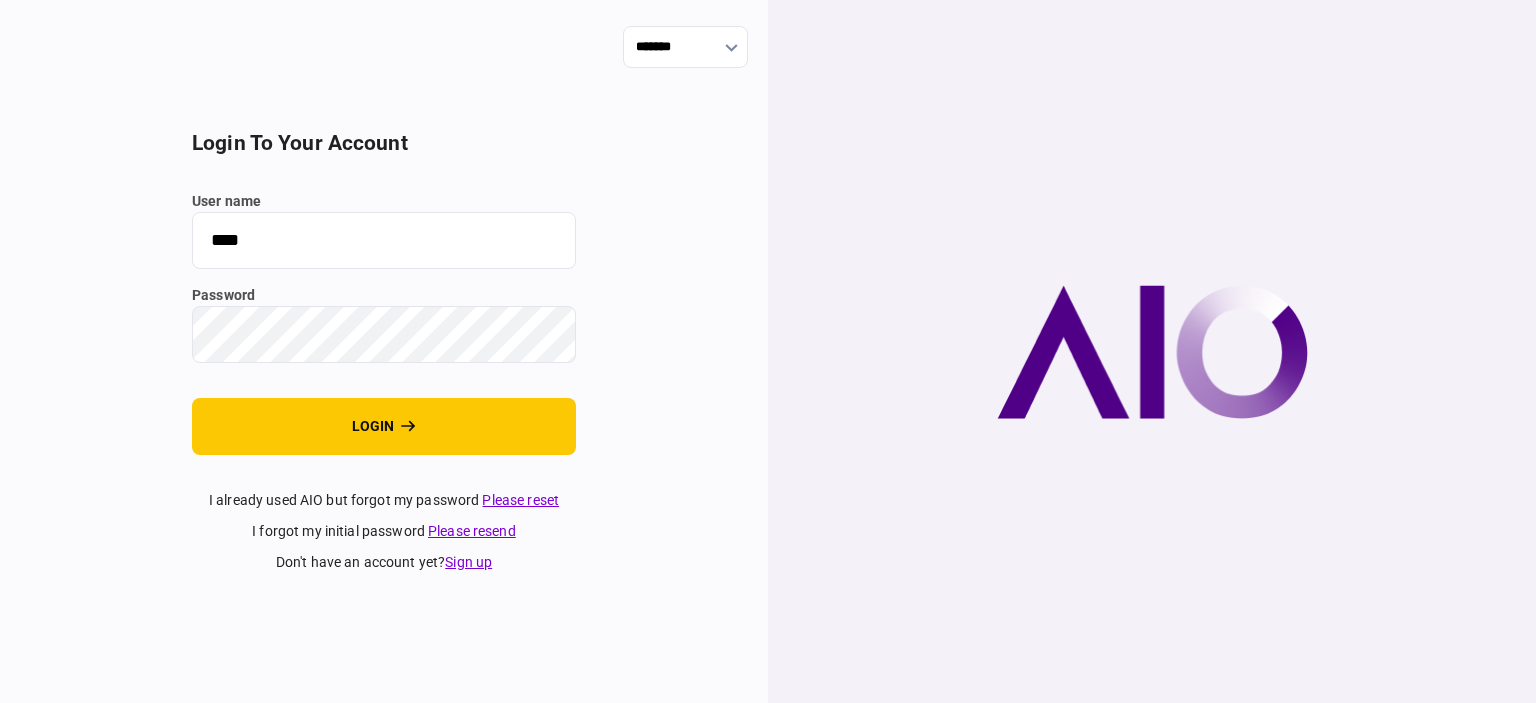 scroll, scrollTop: 0, scrollLeft: 0, axis: both 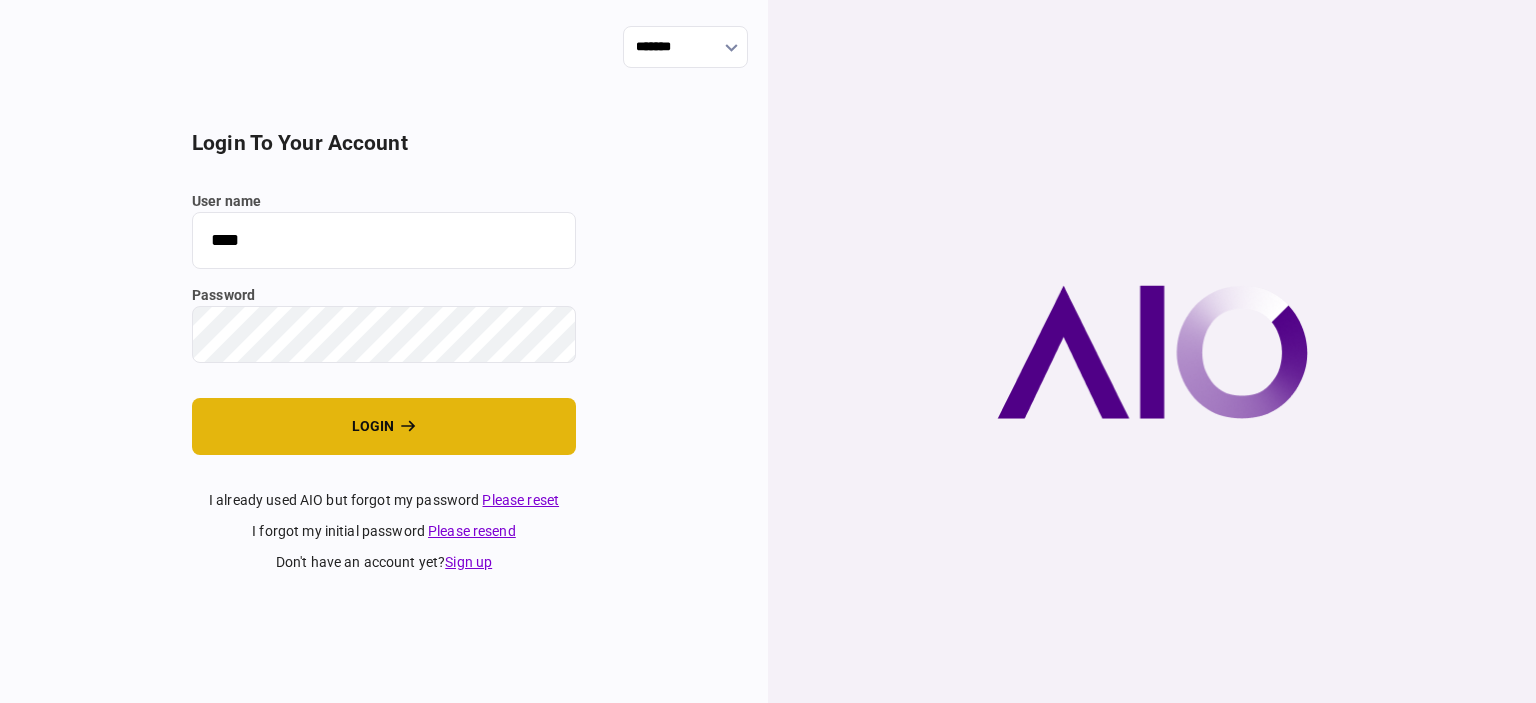 click on "login" at bounding box center [384, 426] 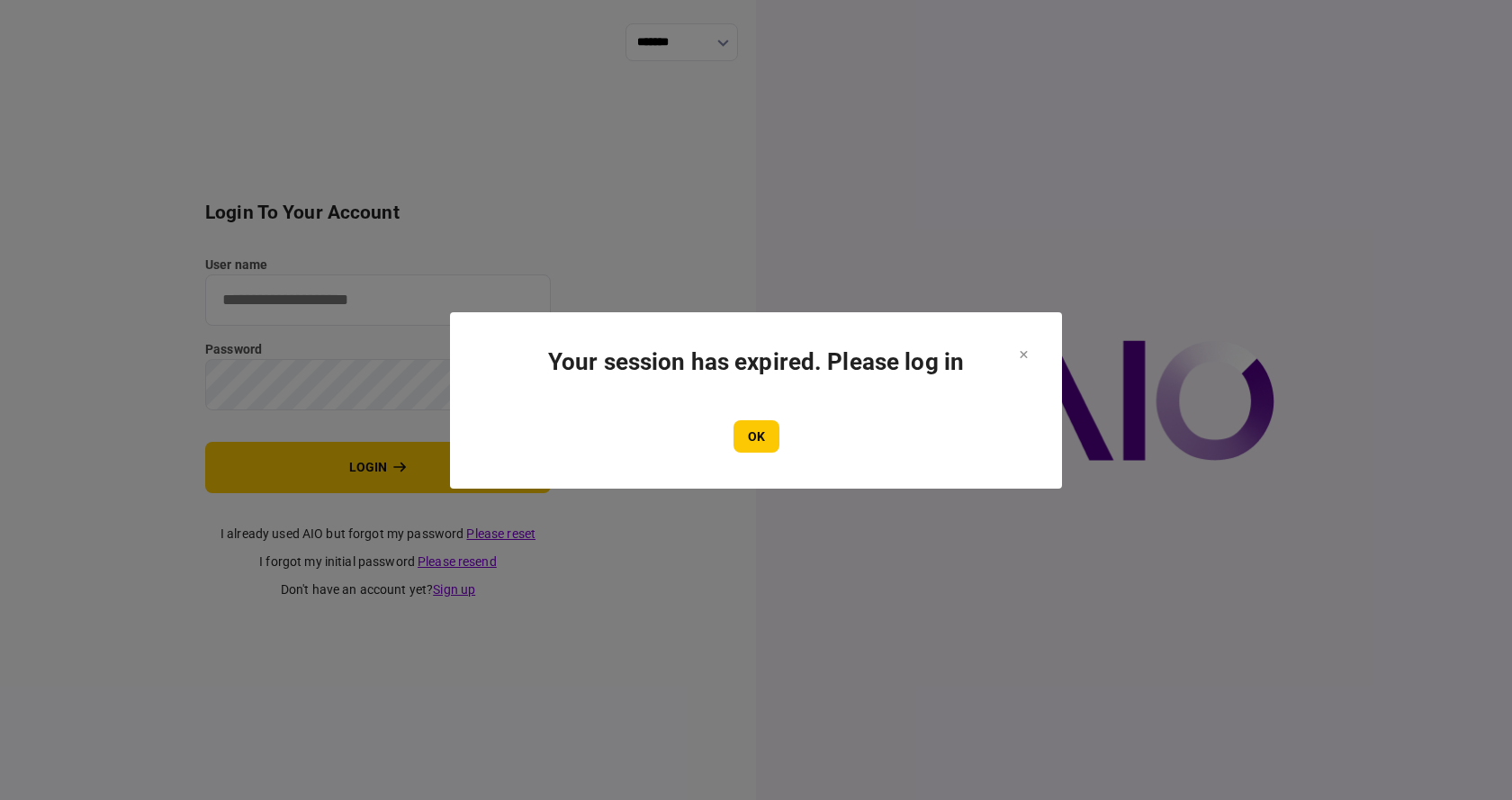 scroll, scrollTop: 0, scrollLeft: 0, axis: both 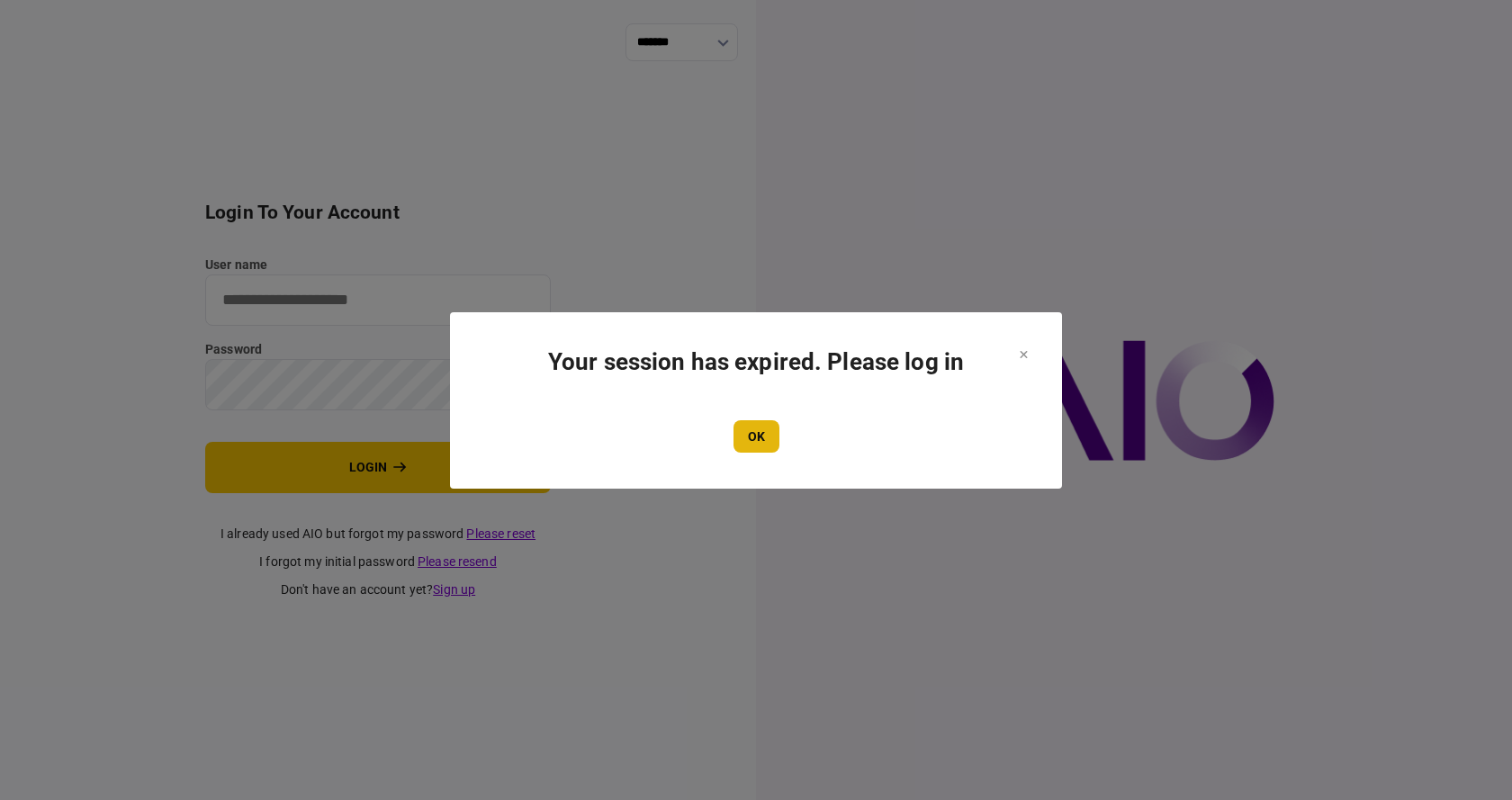 type on "****" 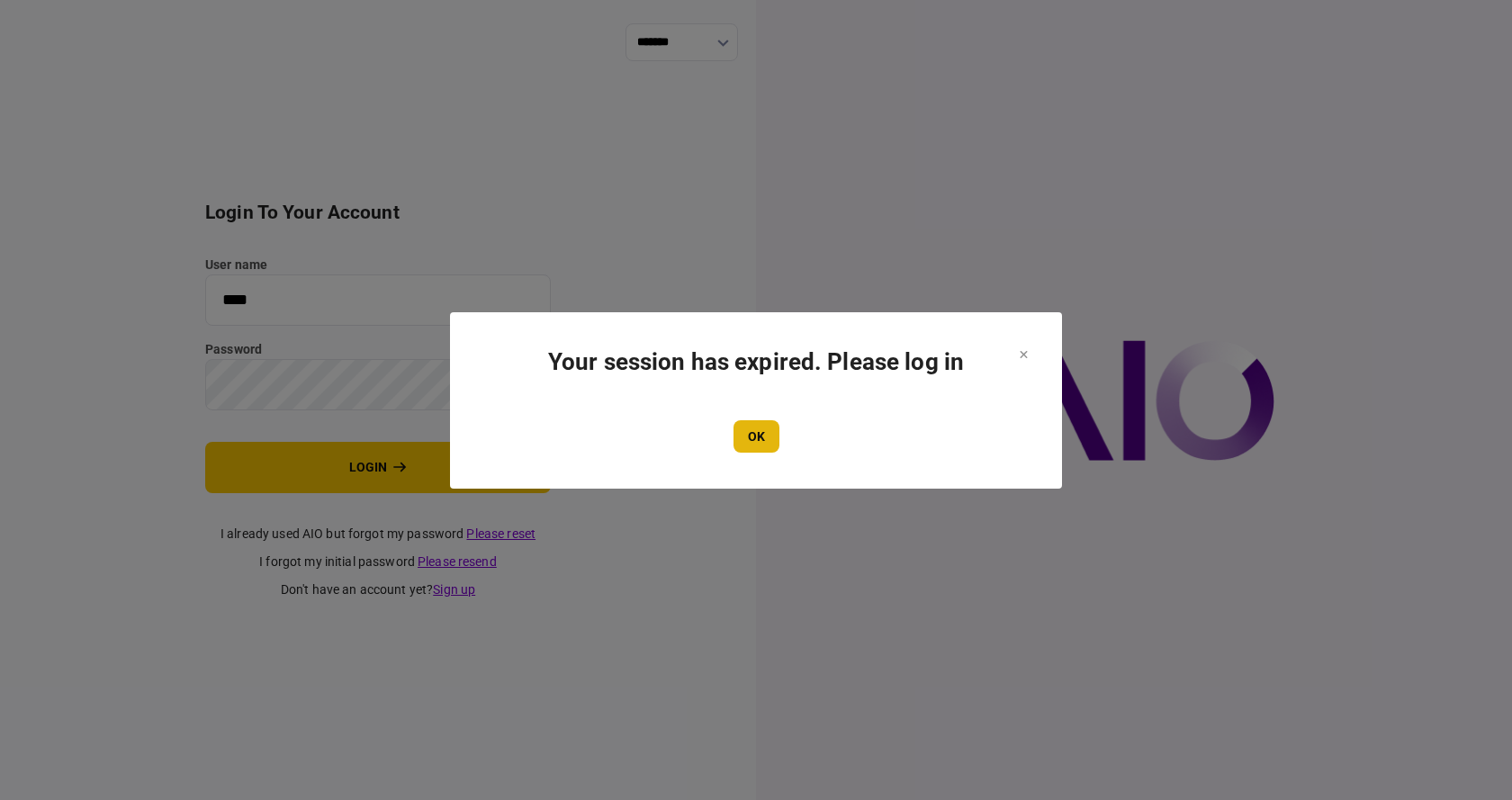 click on "OK" at bounding box center [756, 436] 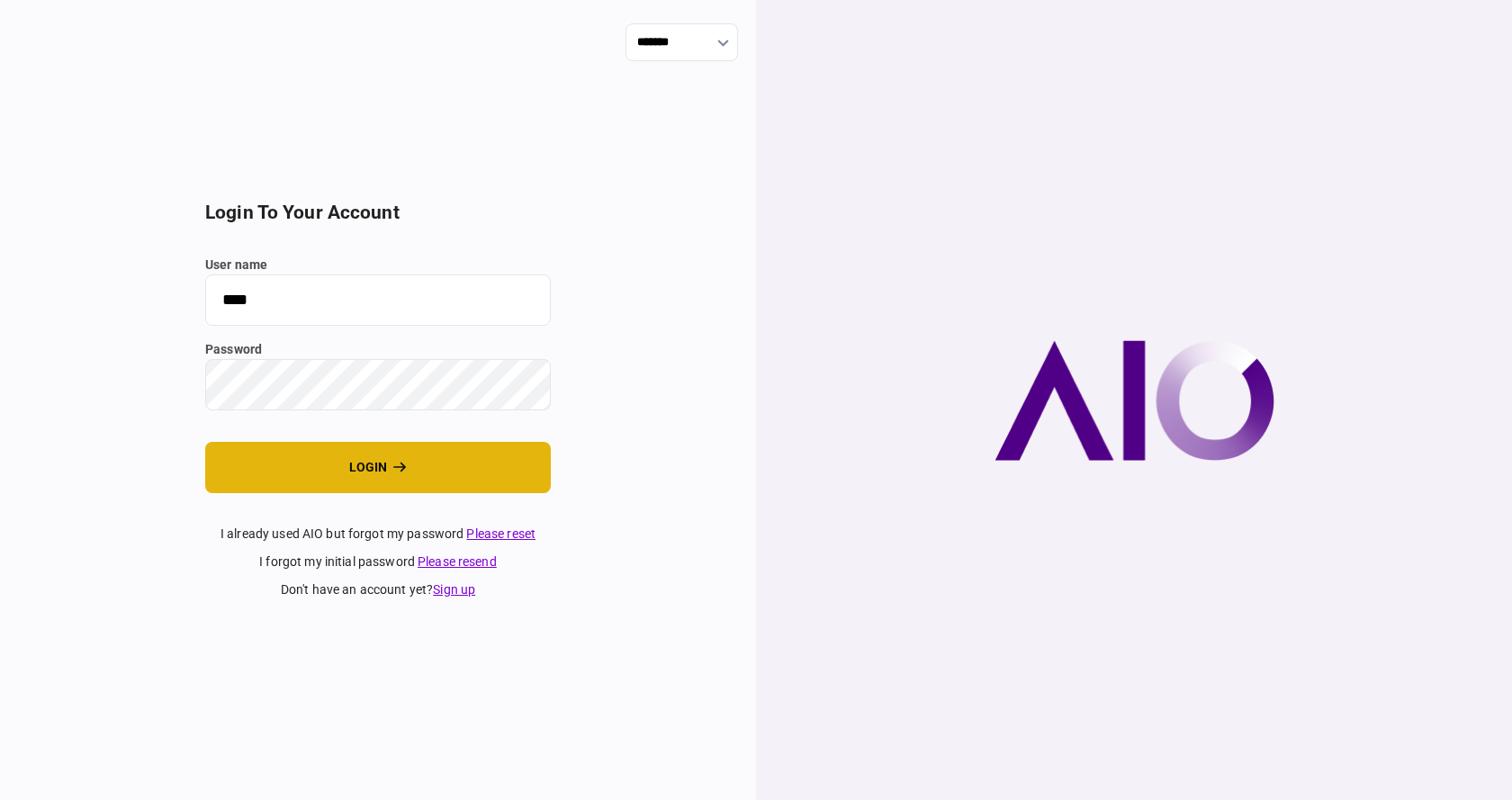 click on "login" at bounding box center (378, 467) 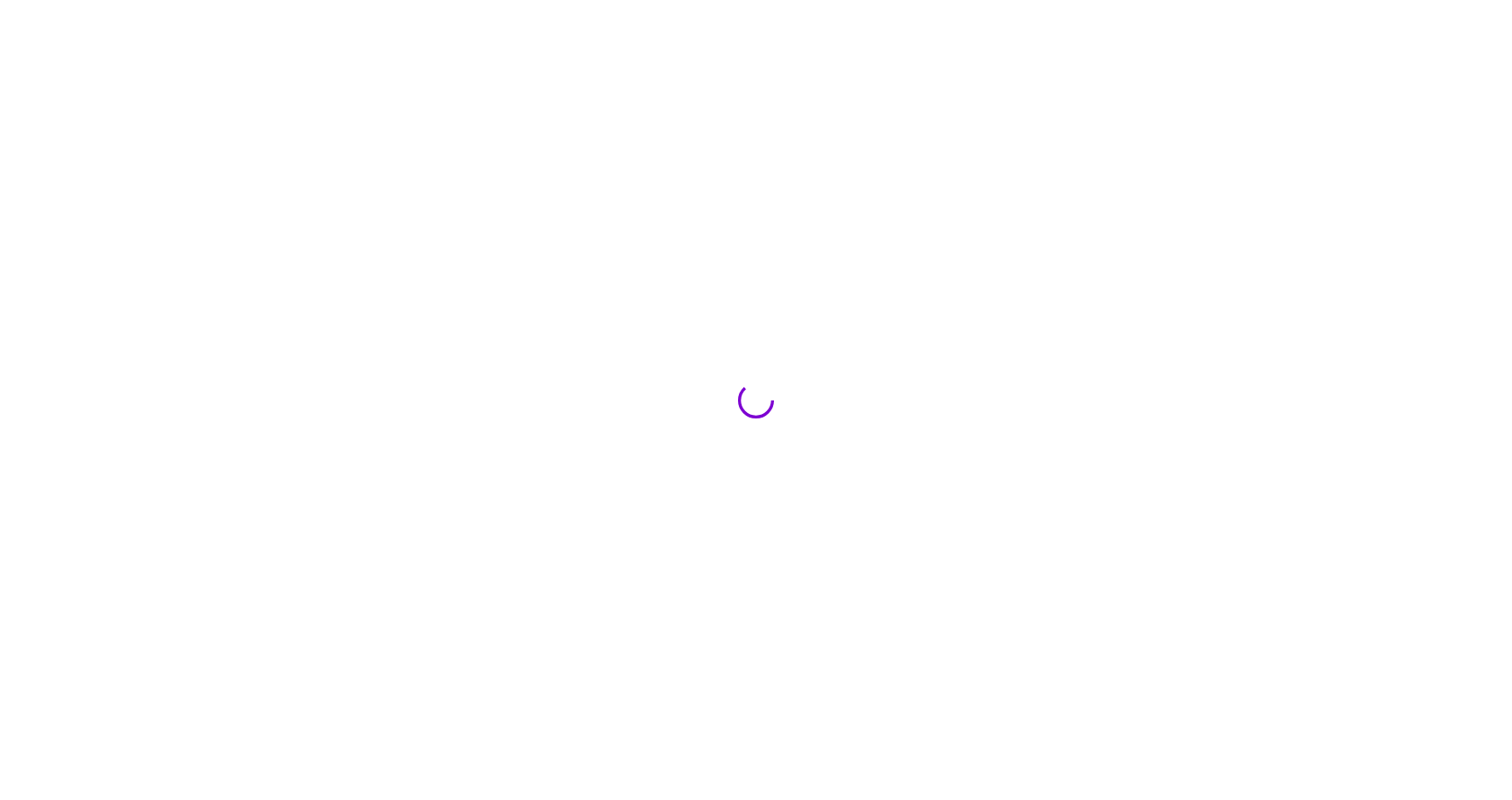 scroll, scrollTop: 0, scrollLeft: 0, axis: both 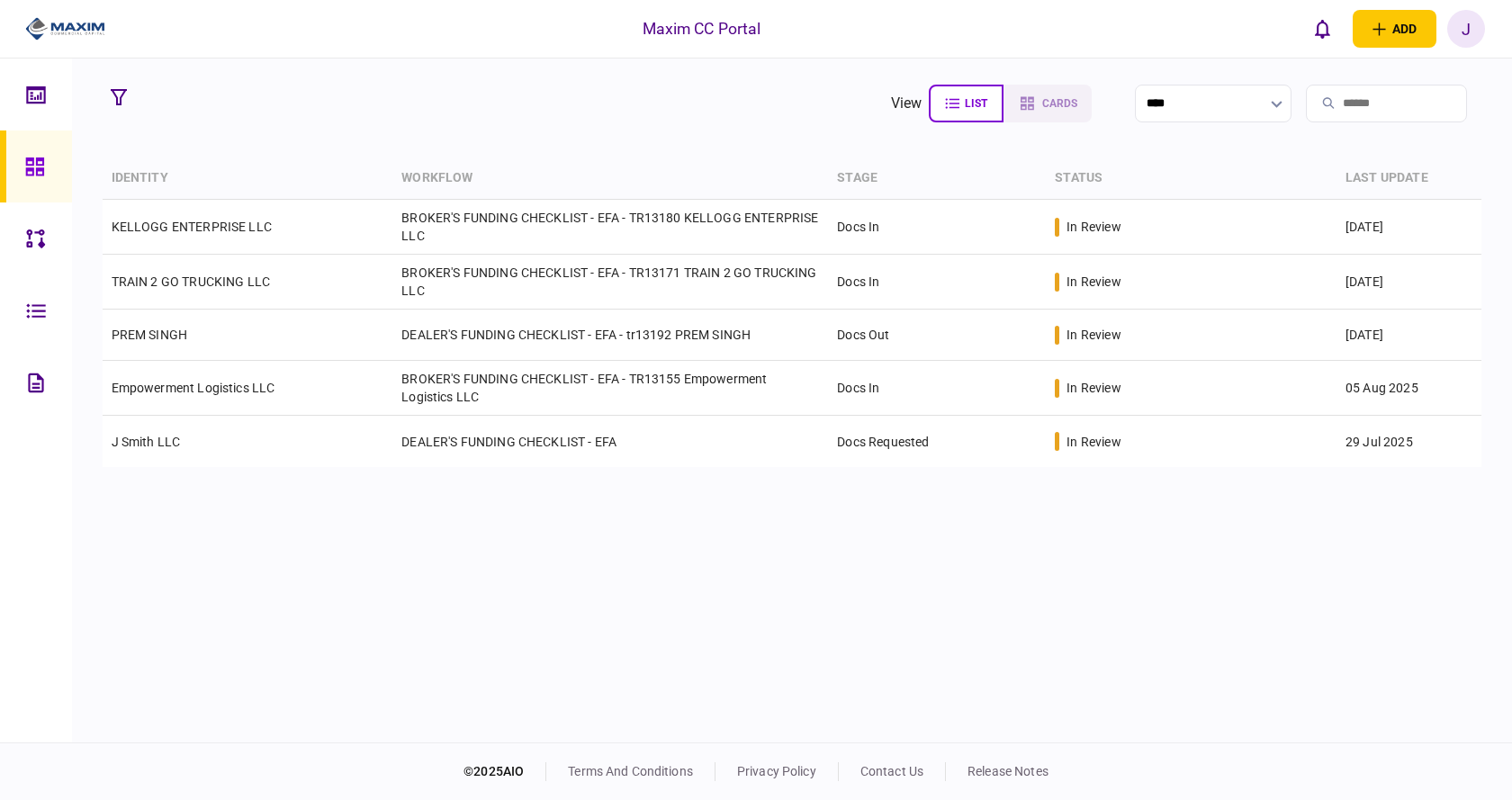 click on "view list cards ****" at bounding box center [792, 103] 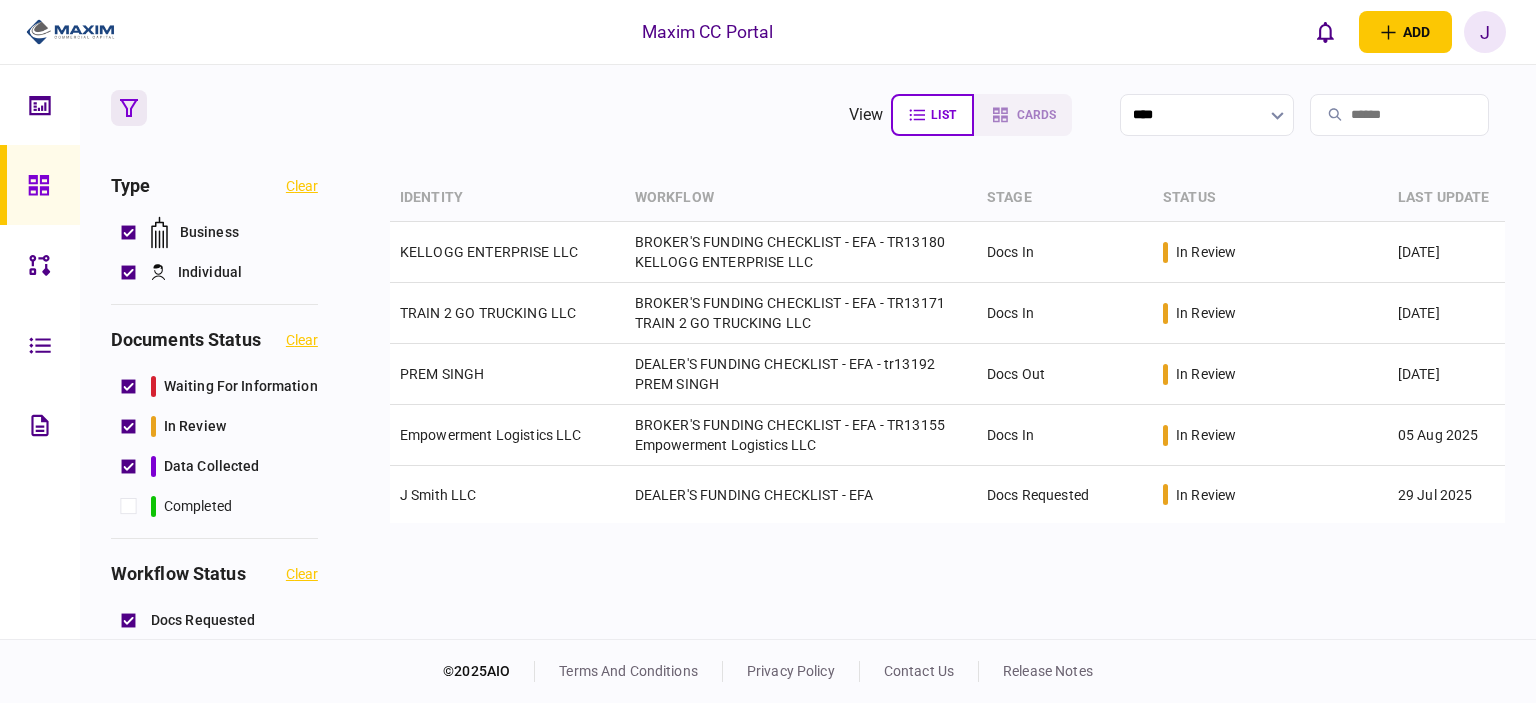 scroll, scrollTop: 0, scrollLeft: 0, axis: both 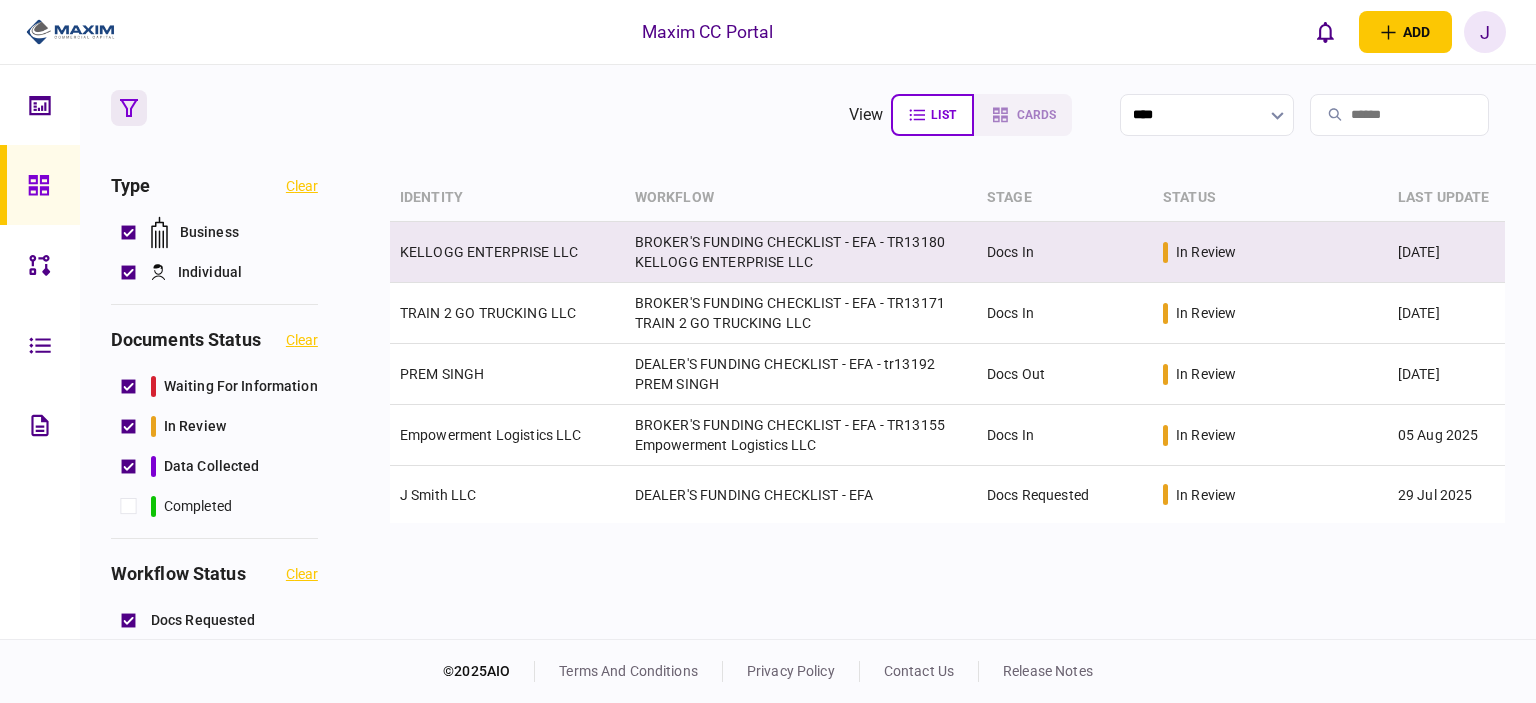 click on "KELLOGG ENTERPRISE LLC" at bounding box center (489, 252) 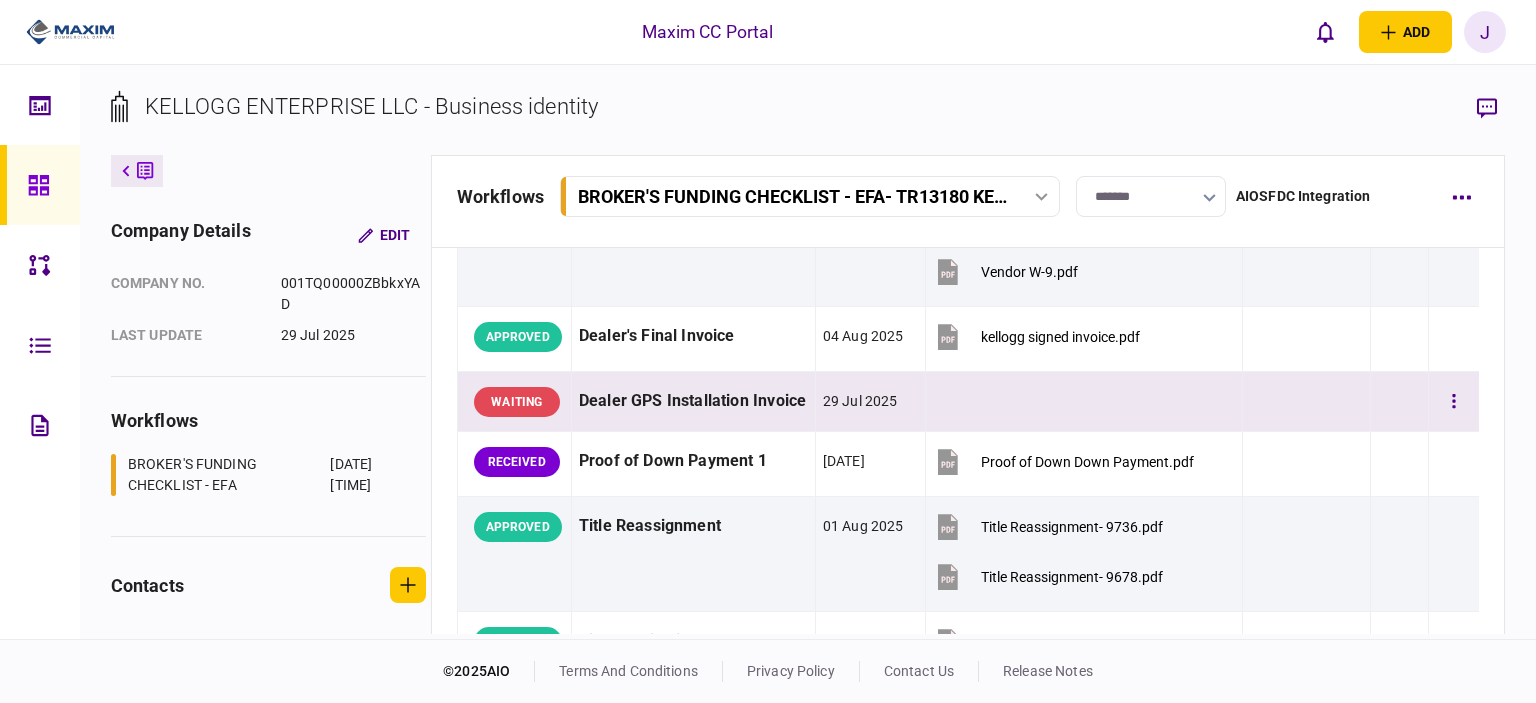 scroll, scrollTop: 1536, scrollLeft: 0, axis: vertical 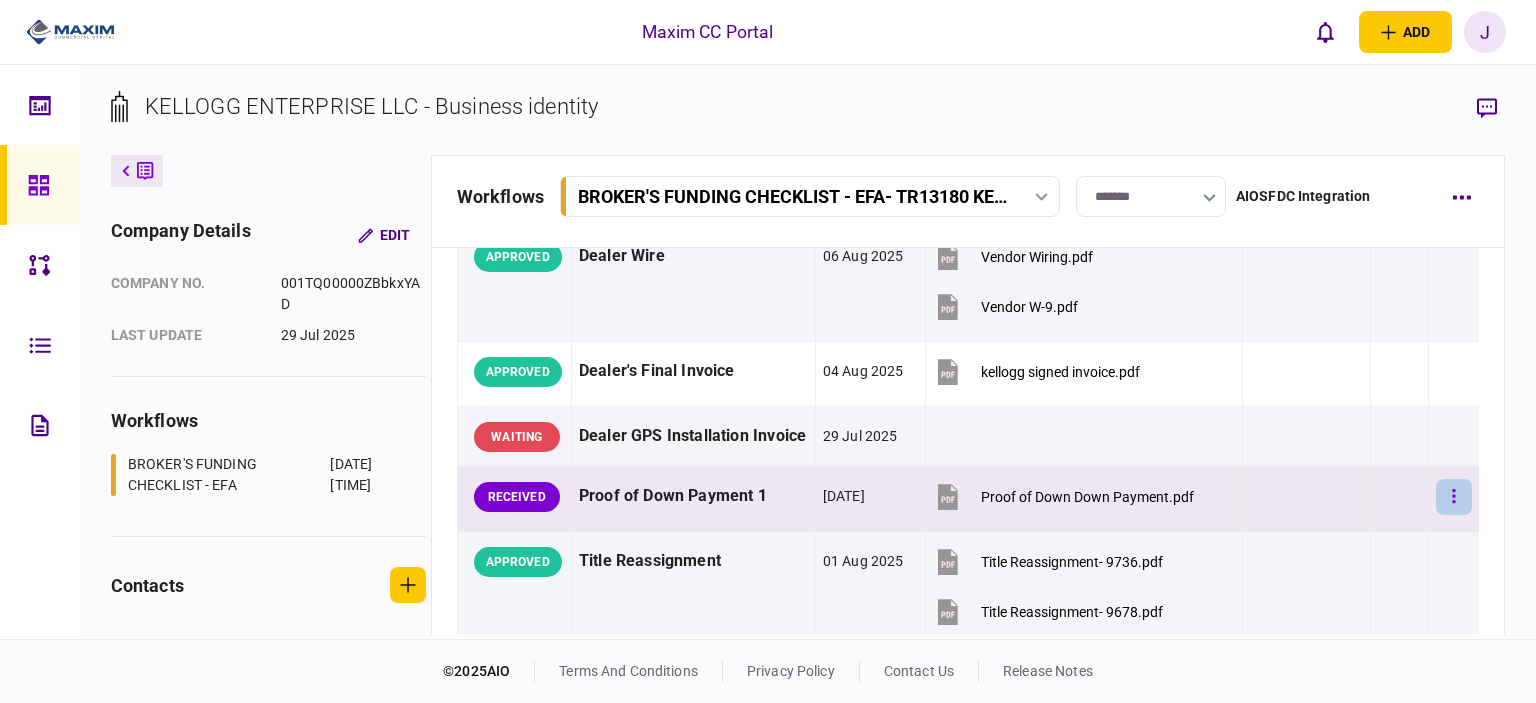 click at bounding box center [1454, 497] 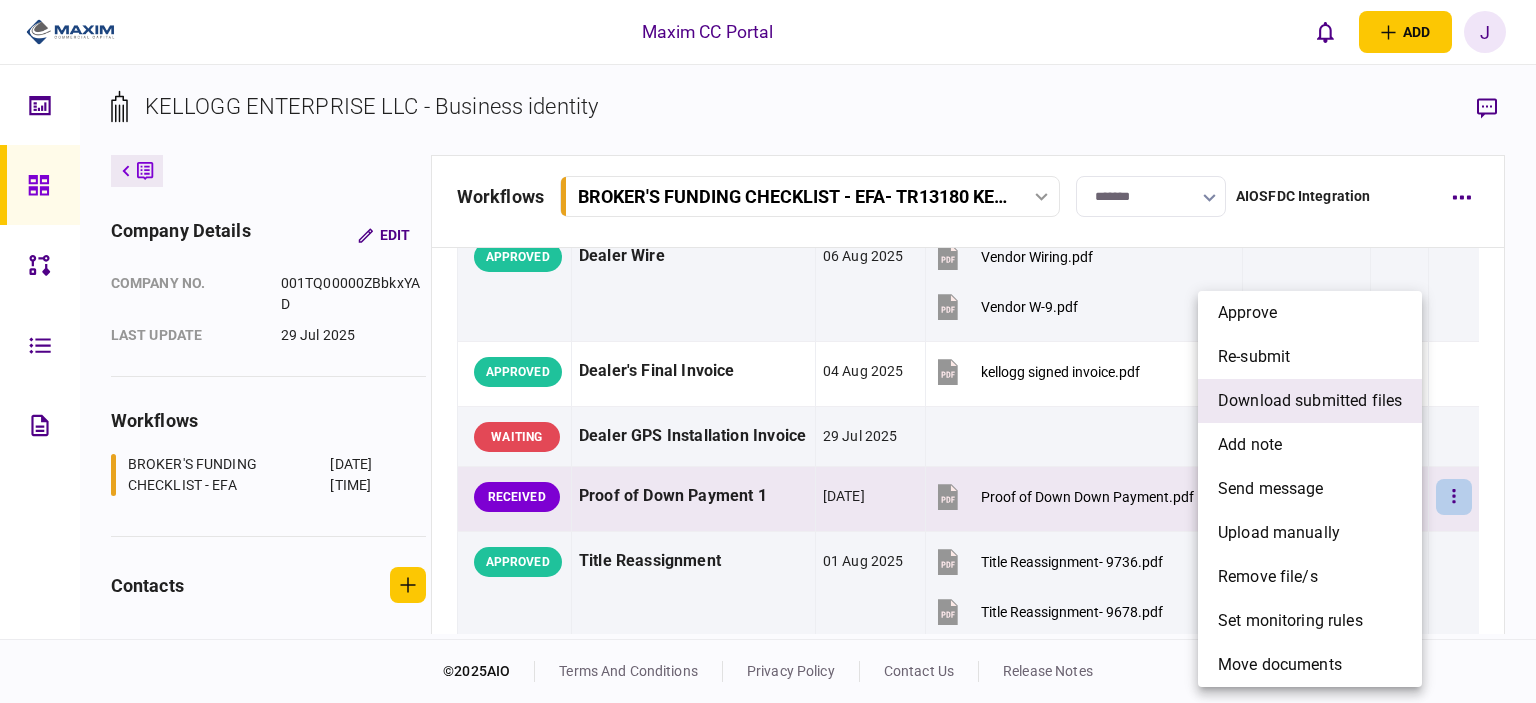 click on "download submitted files" at bounding box center [1310, 401] 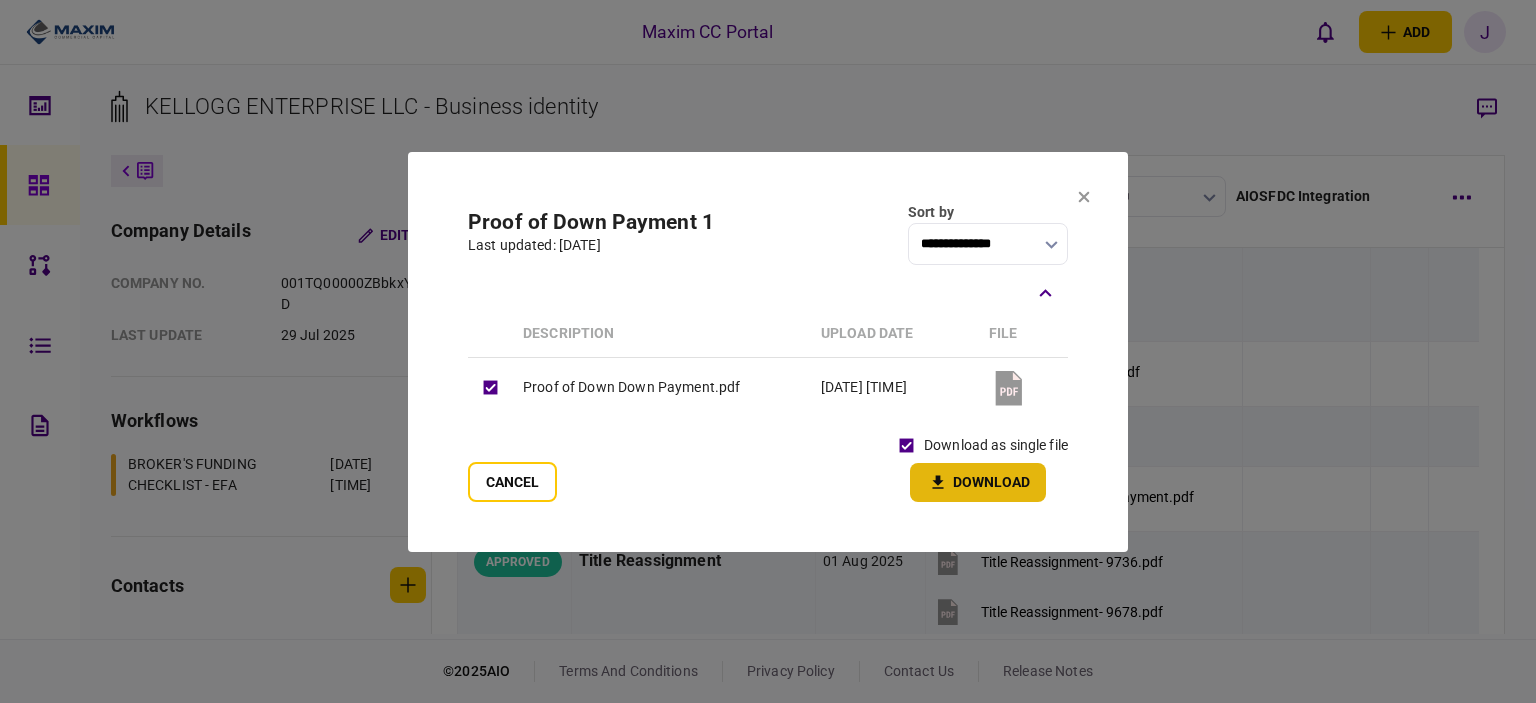click on "Download" at bounding box center (978, 482) 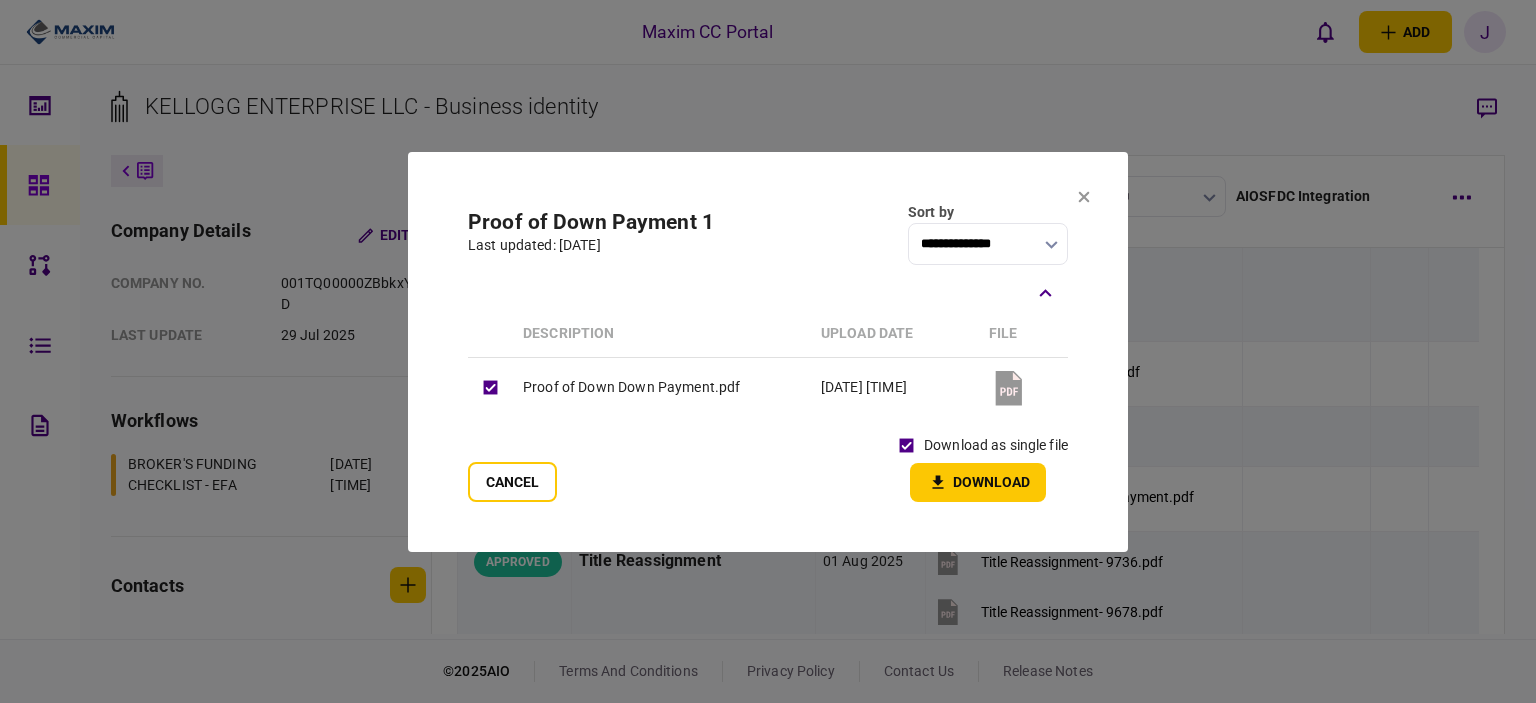 click 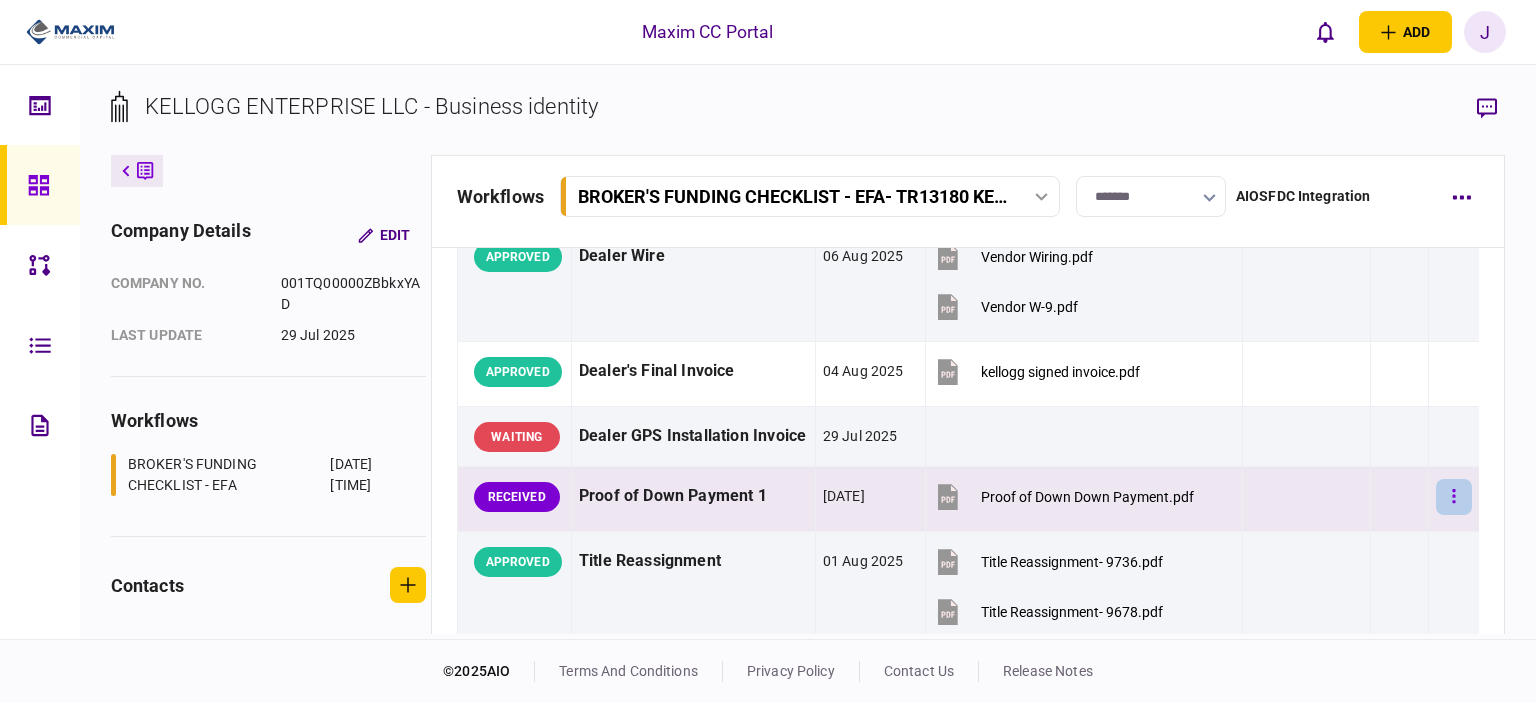 click at bounding box center (1454, 497) 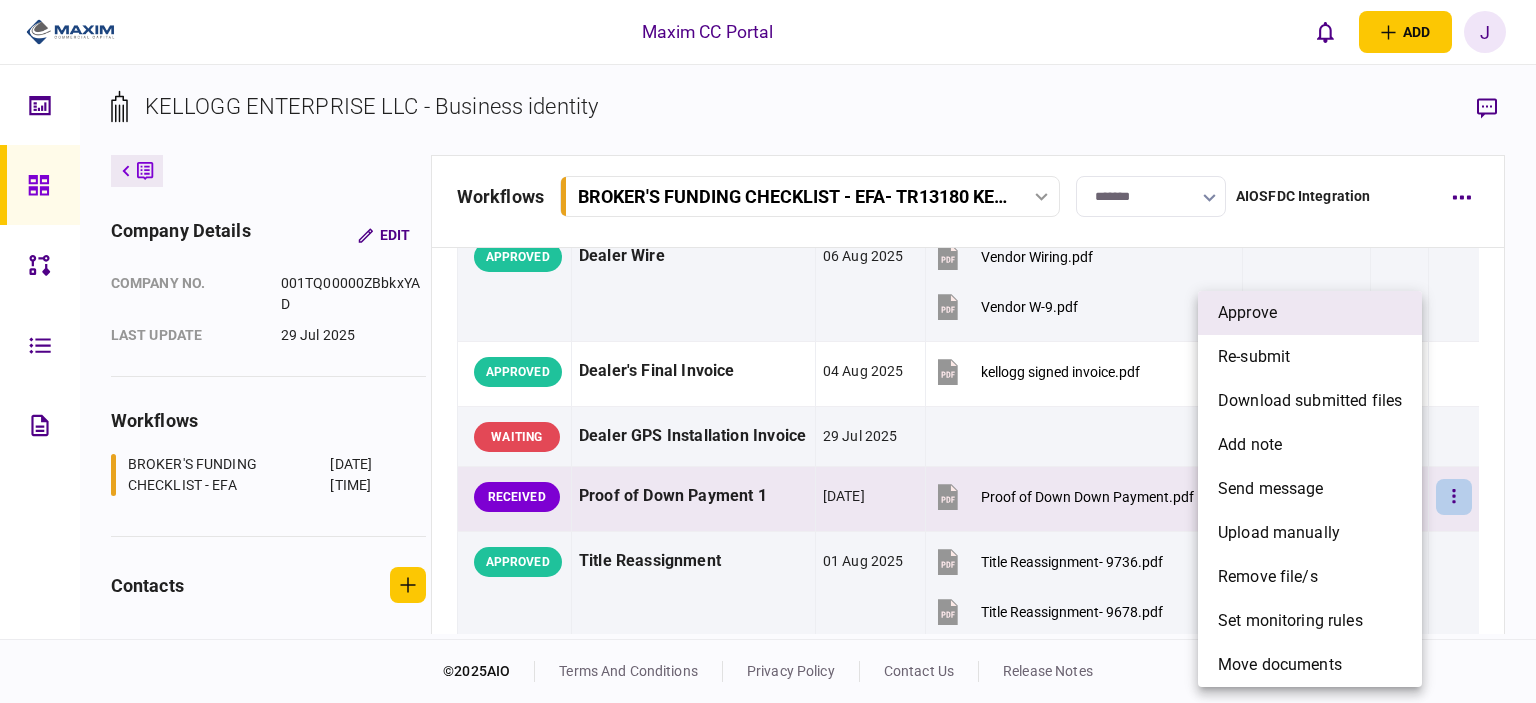 click on "approve" at bounding box center [1310, 313] 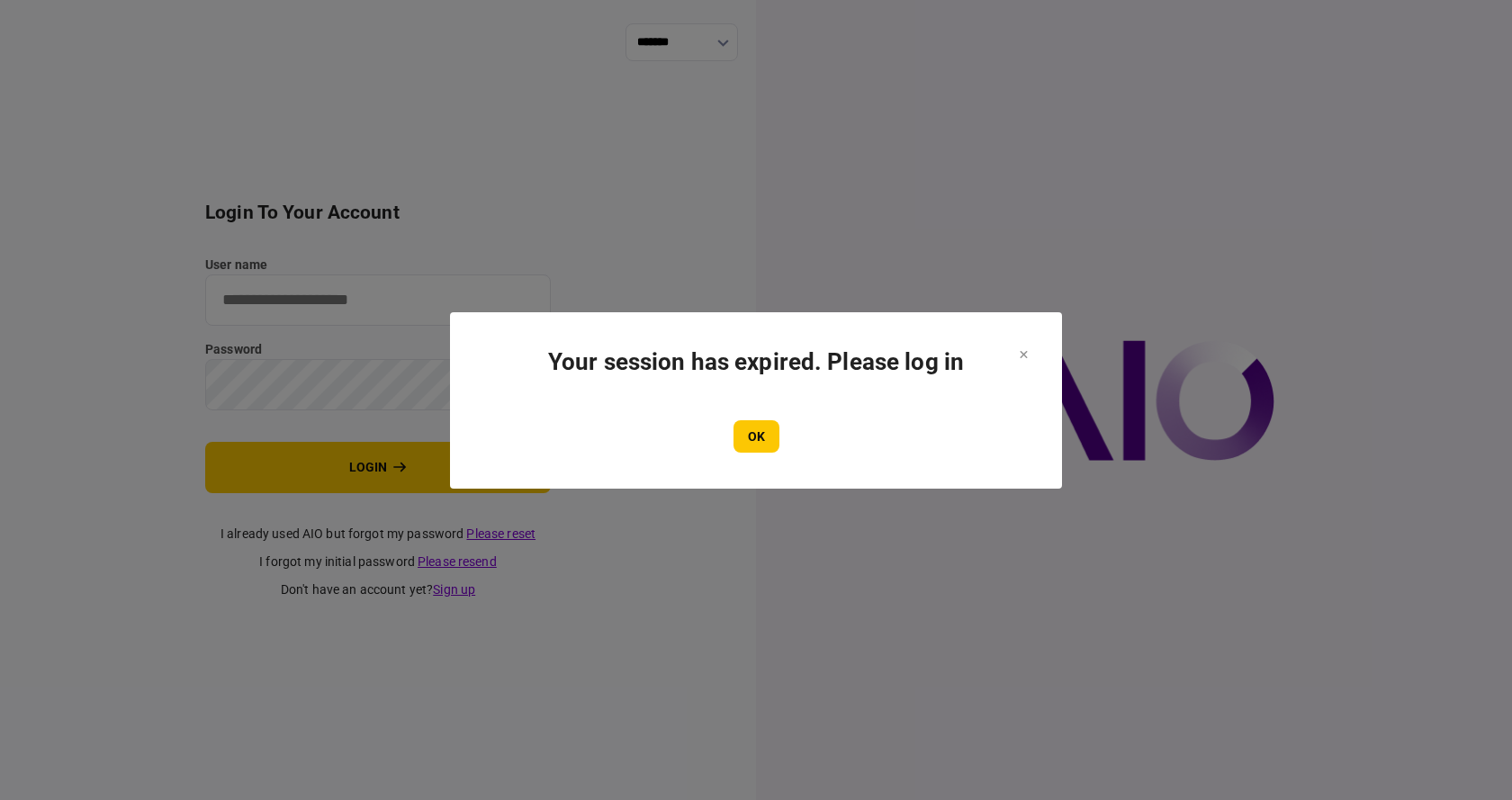 scroll, scrollTop: 0, scrollLeft: 0, axis: both 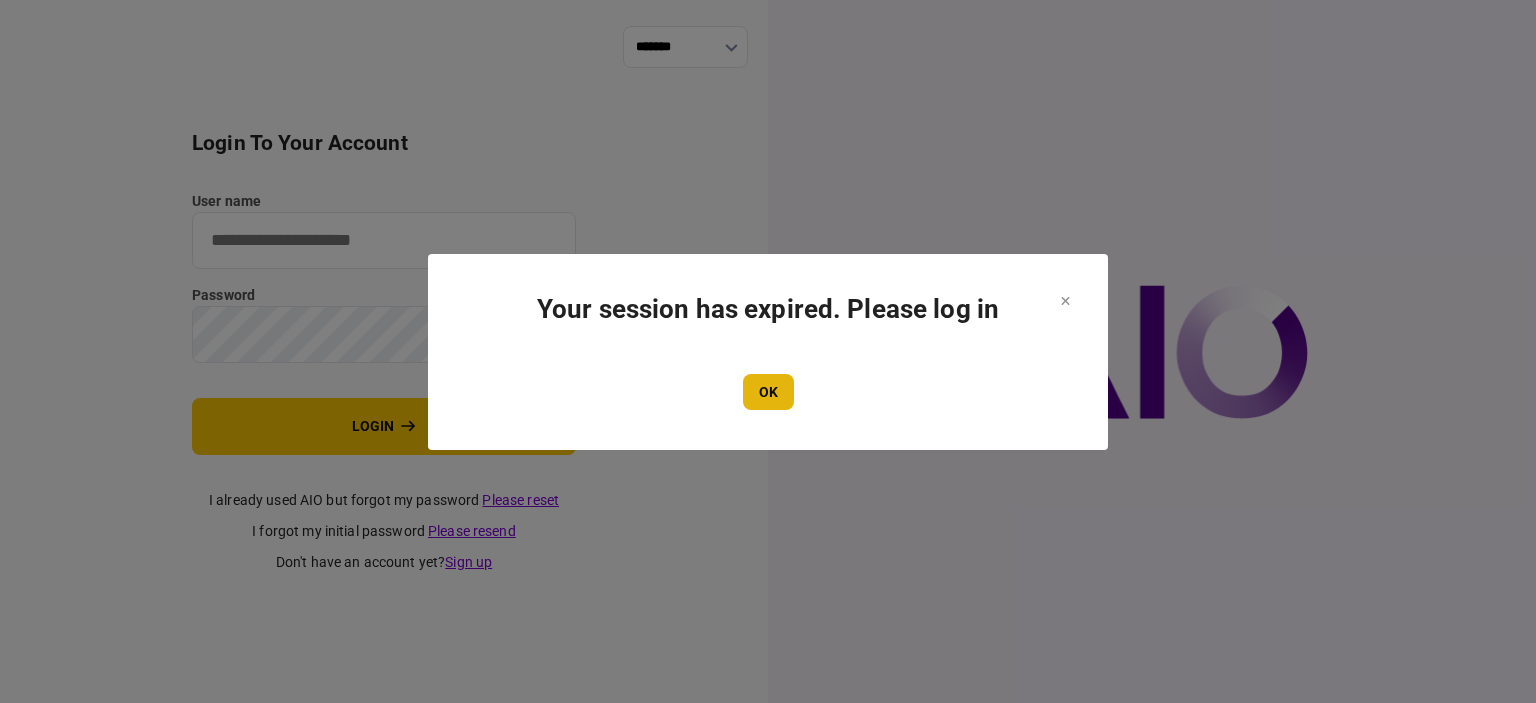 type on "****" 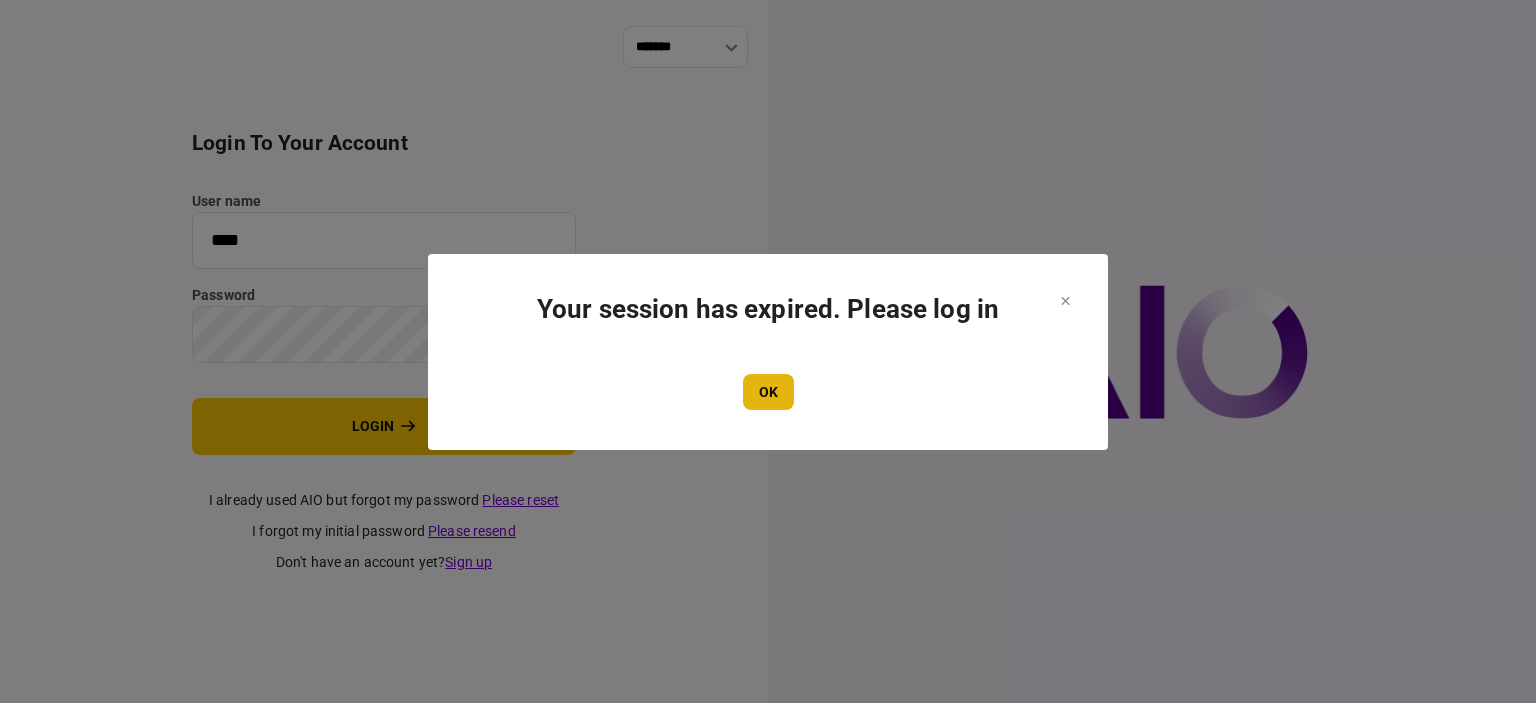 click on "OK" at bounding box center [768, 392] 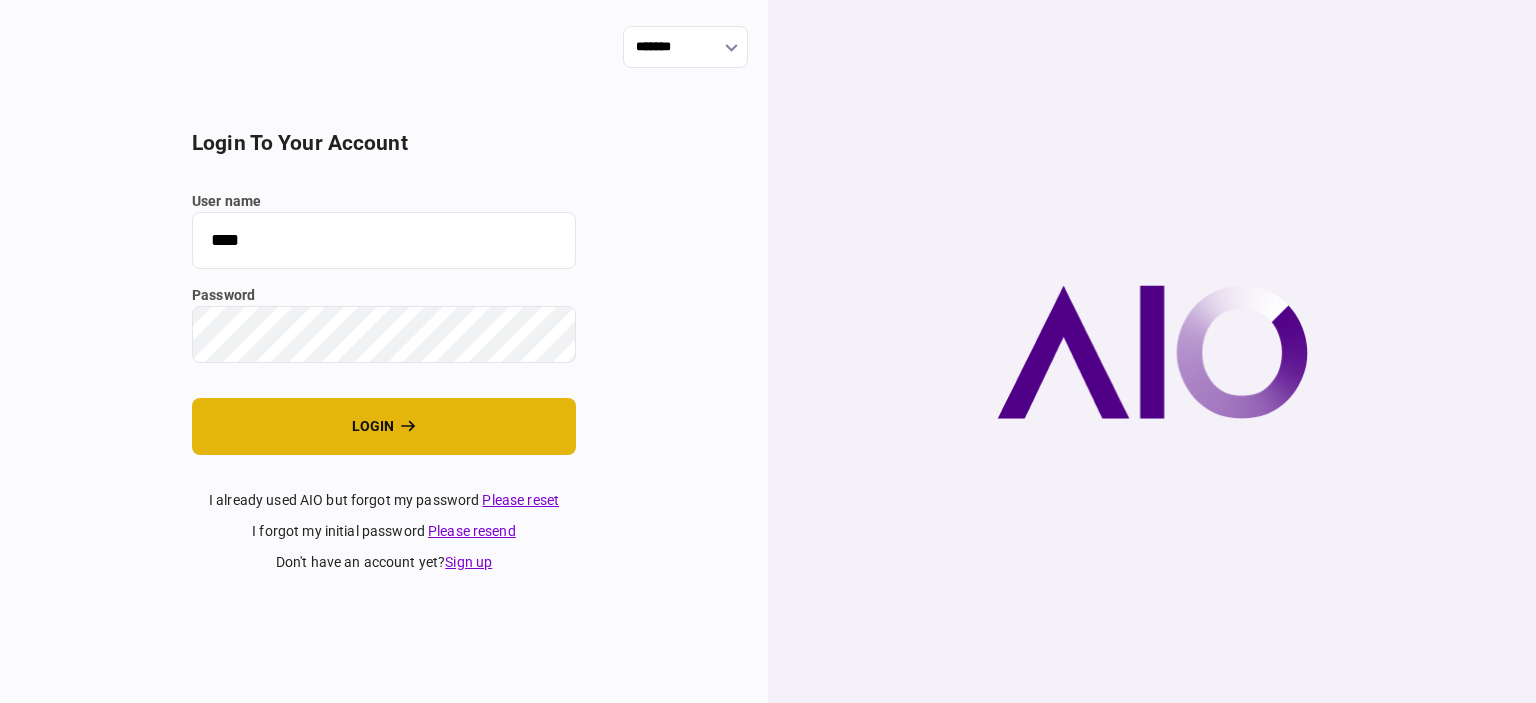 click on "login" at bounding box center [384, 426] 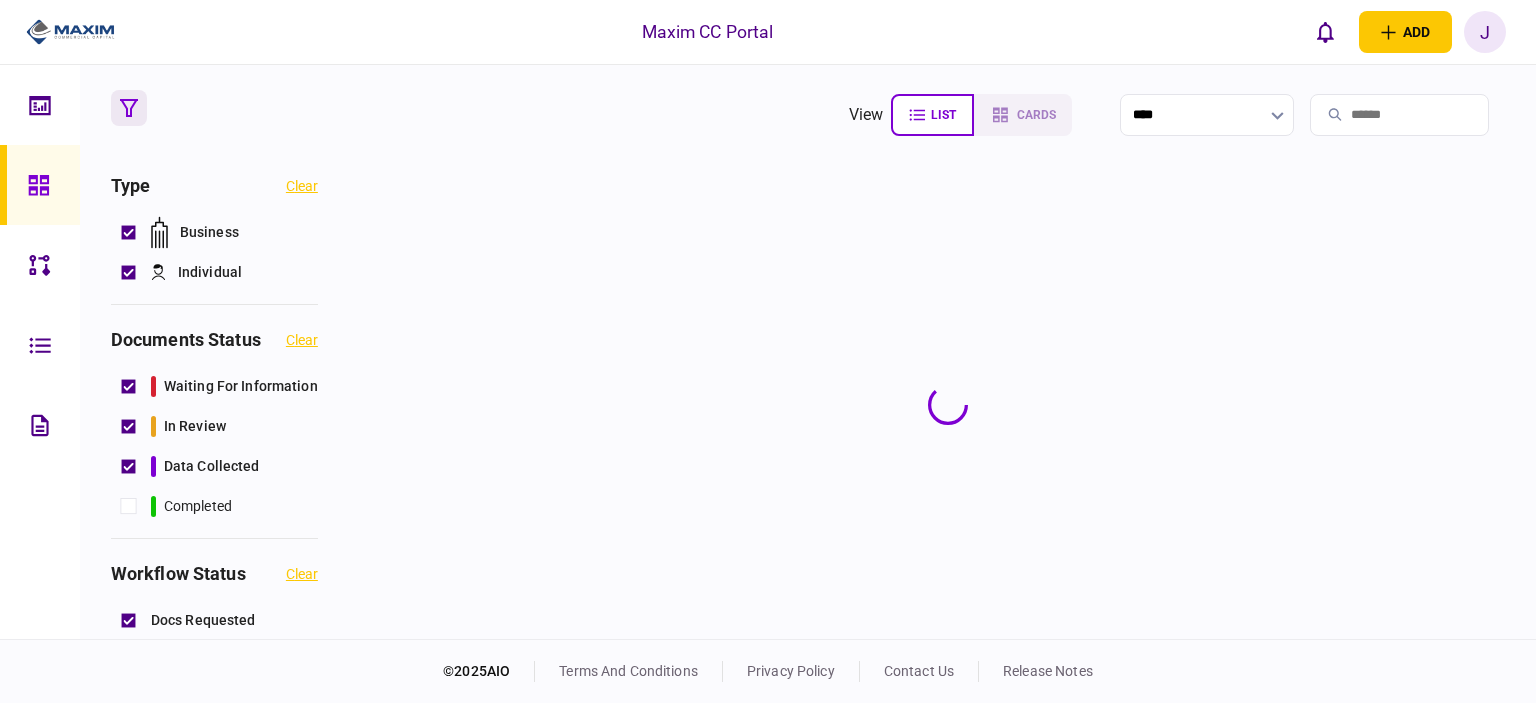 scroll, scrollTop: 0, scrollLeft: 0, axis: both 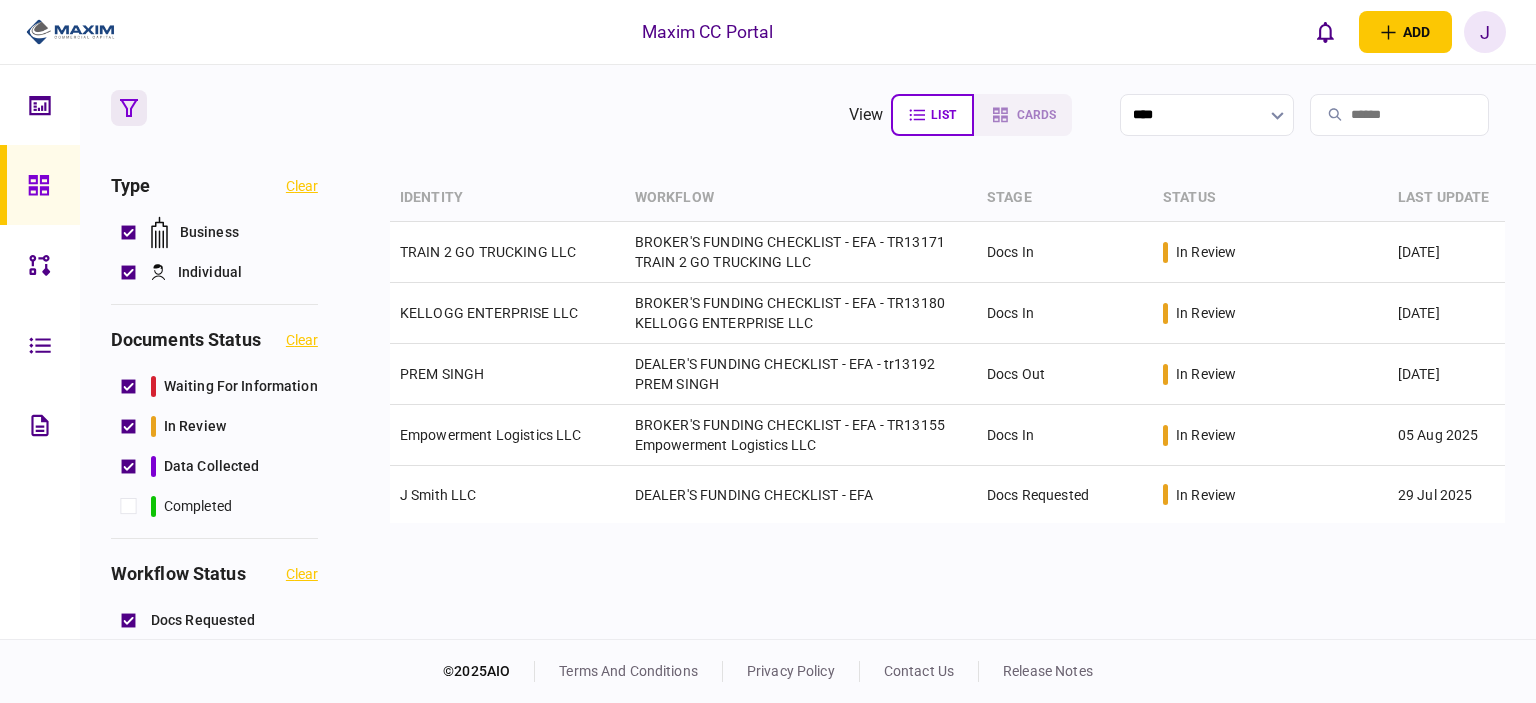click on "view list cards ****" at bounding box center [808, 115] 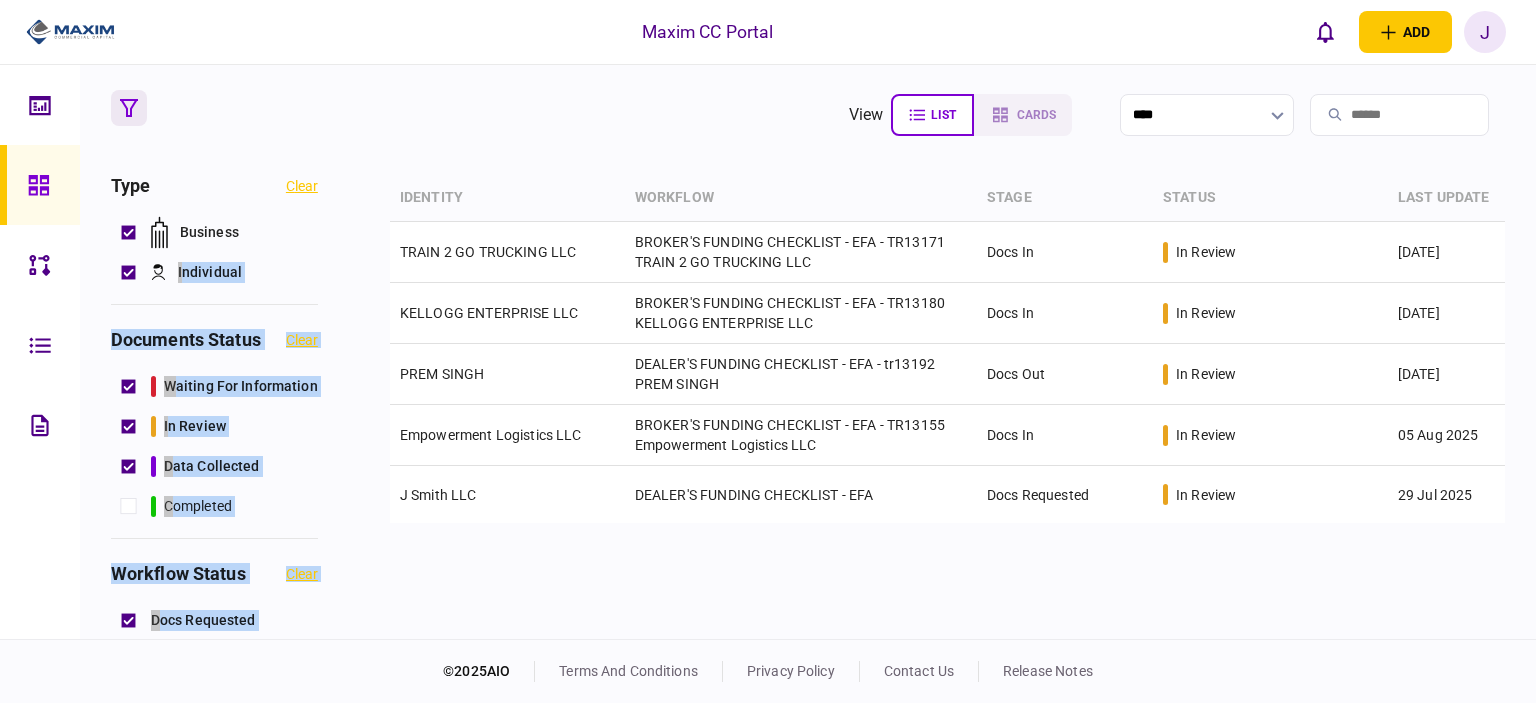 drag, startPoint x: 356, startPoint y: 198, endPoint x: 1260, endPoint y: 168, distance: 904.4977 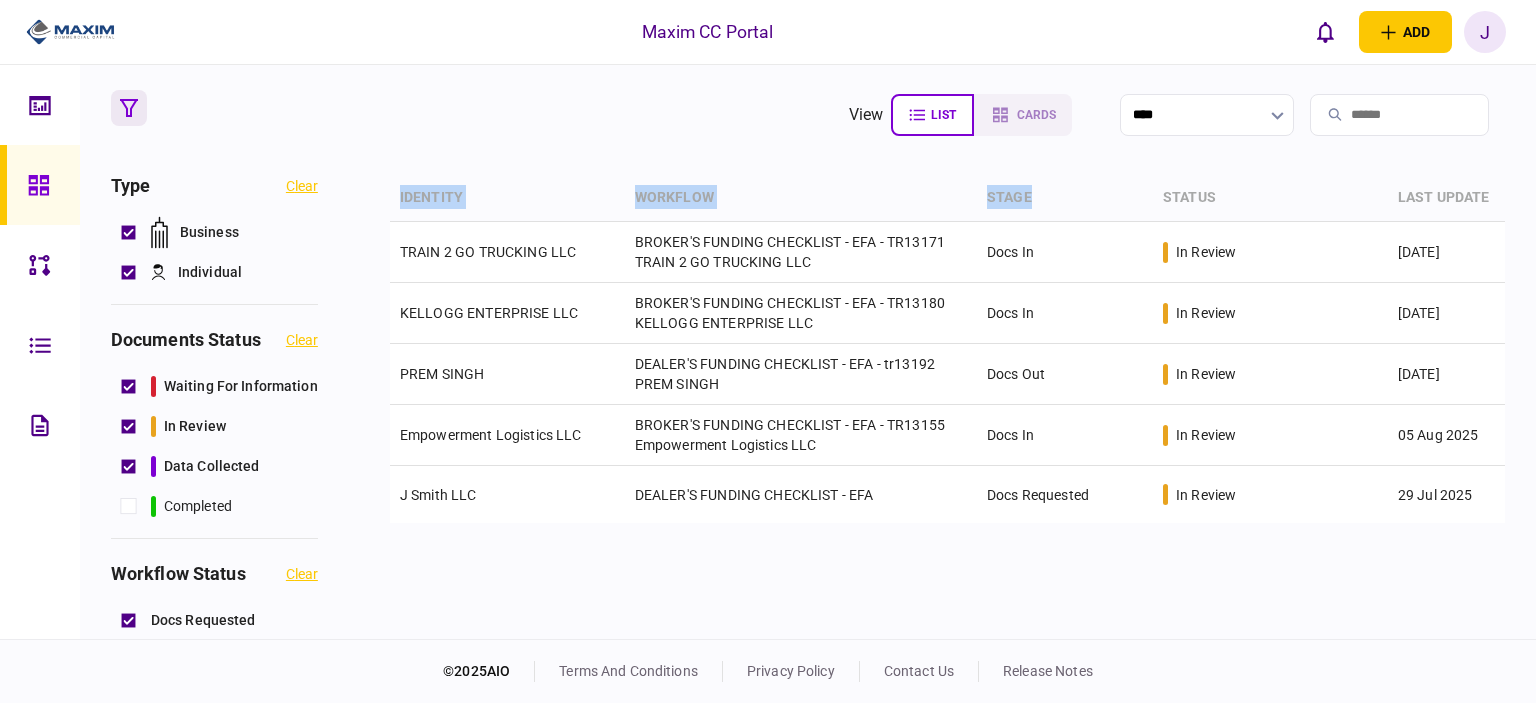 drag, startPoint x: 388, startPoint y: 198, endPoint x: 1141, endPoint y: 187, distance: 753.0803 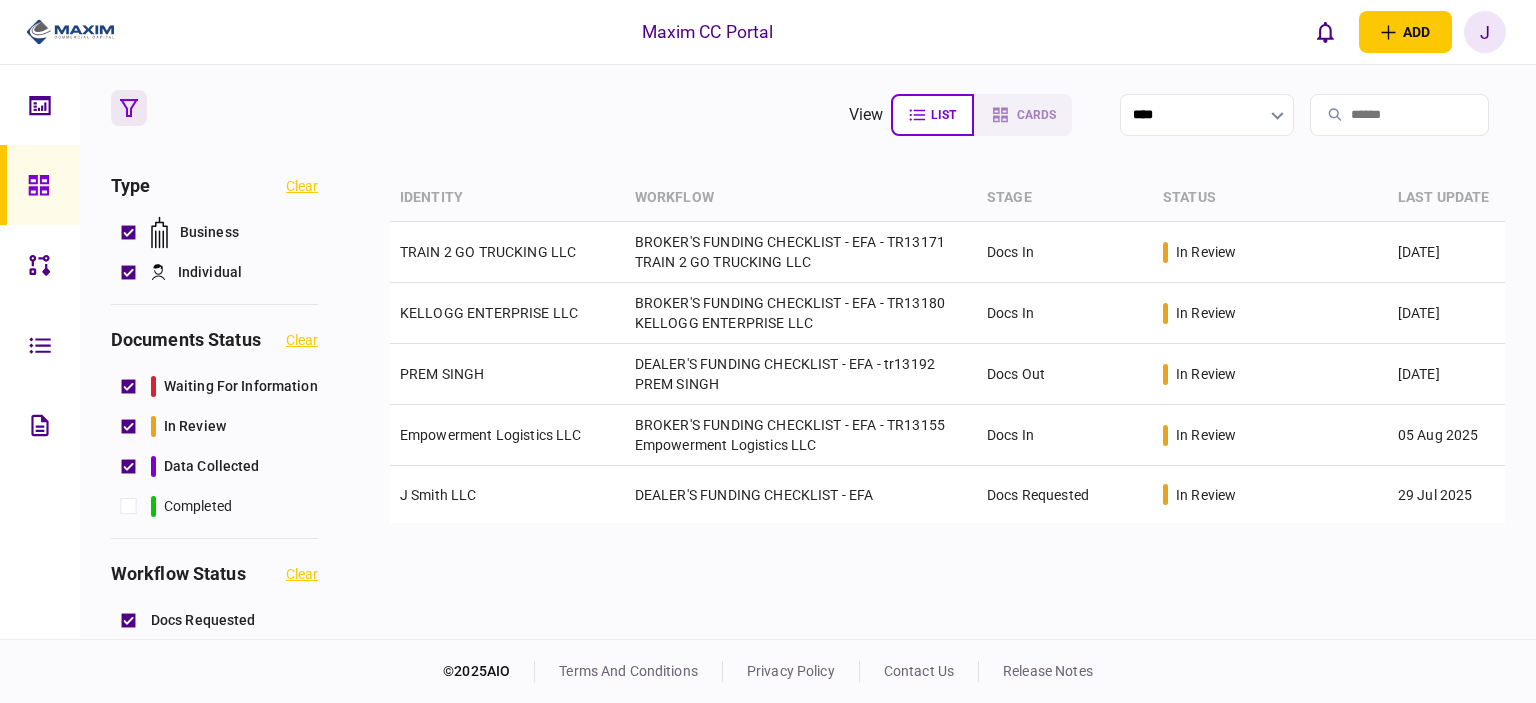click on "view list cards ****" at bounding box center [808, 115] 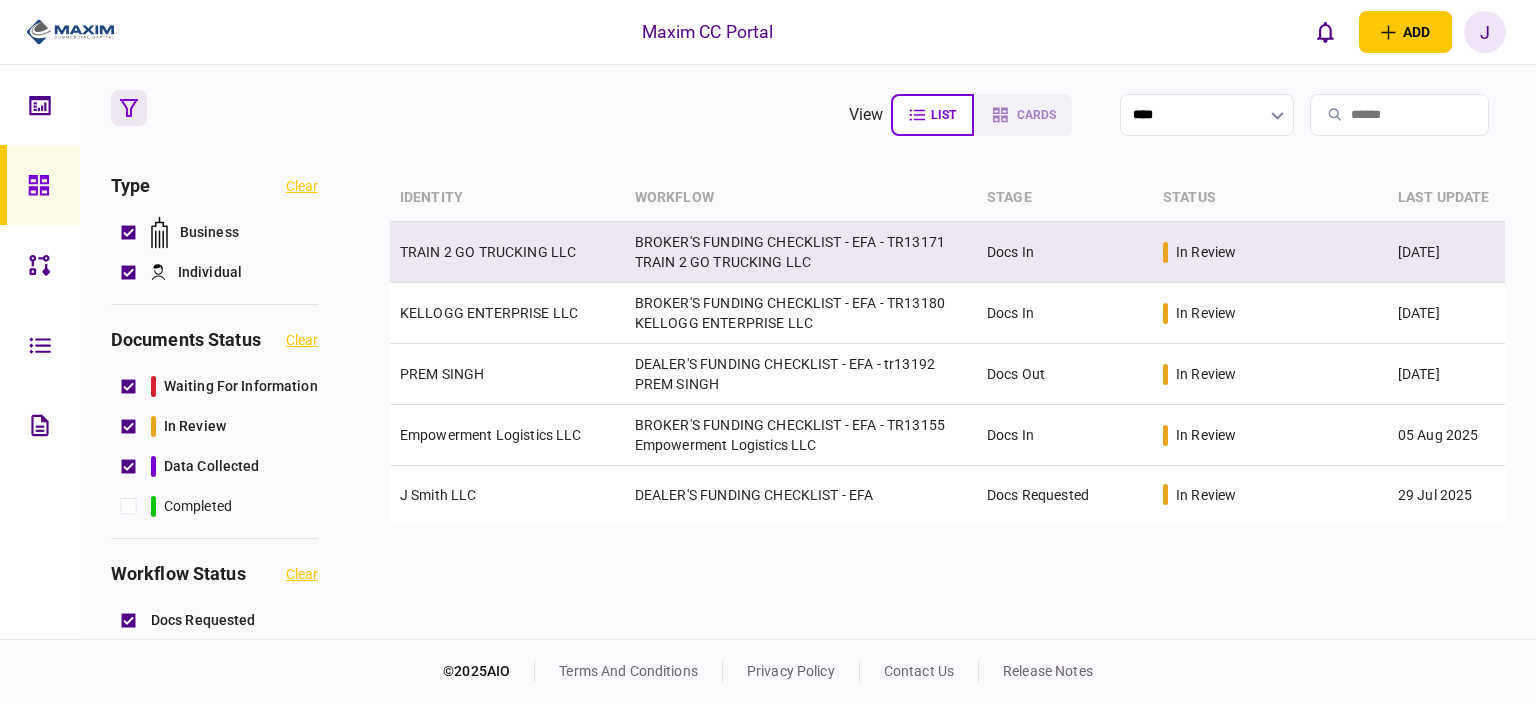 click on "TRAIN 2 GO TRUCKING LLC" at bounding box center (507, 252) 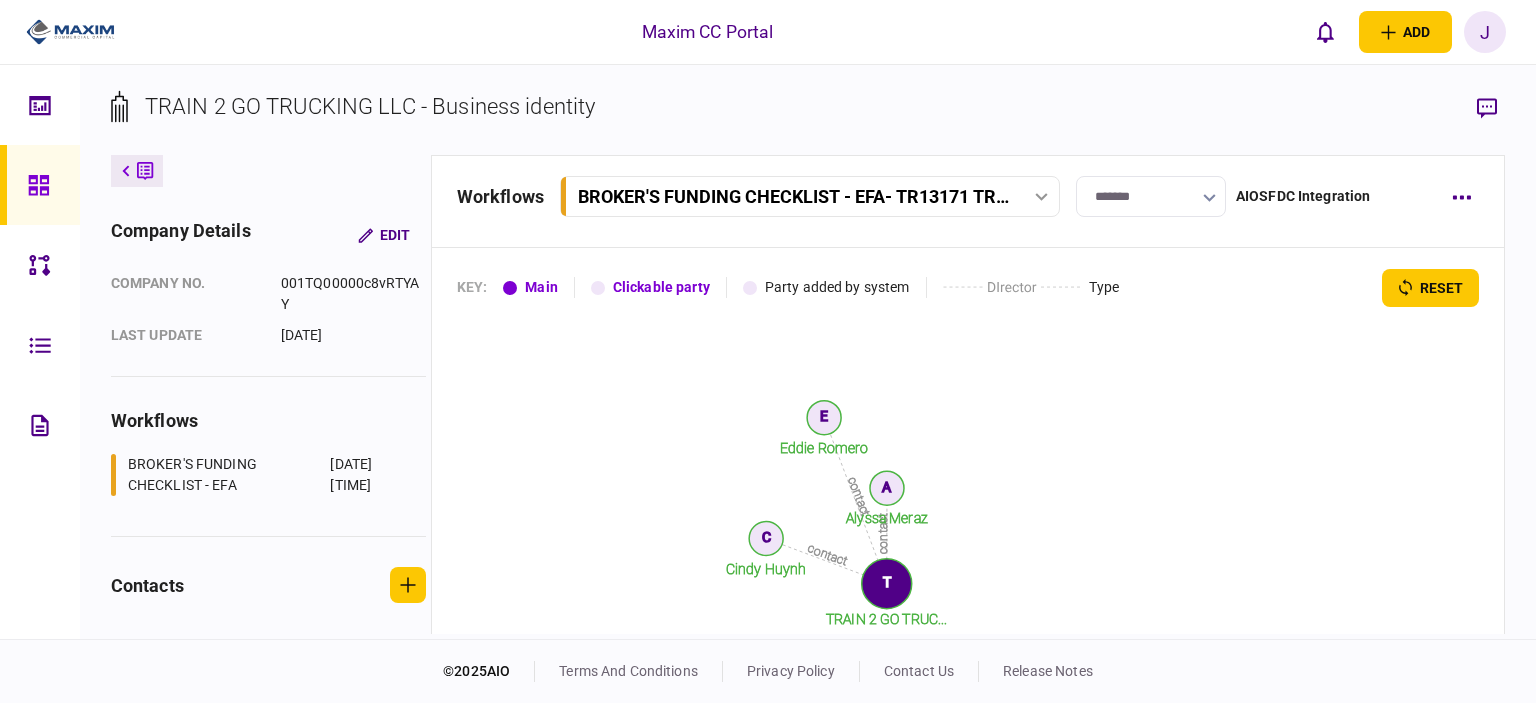 scroll, scrollTop: 2400, scrollLeft: 0, axis: vertical 